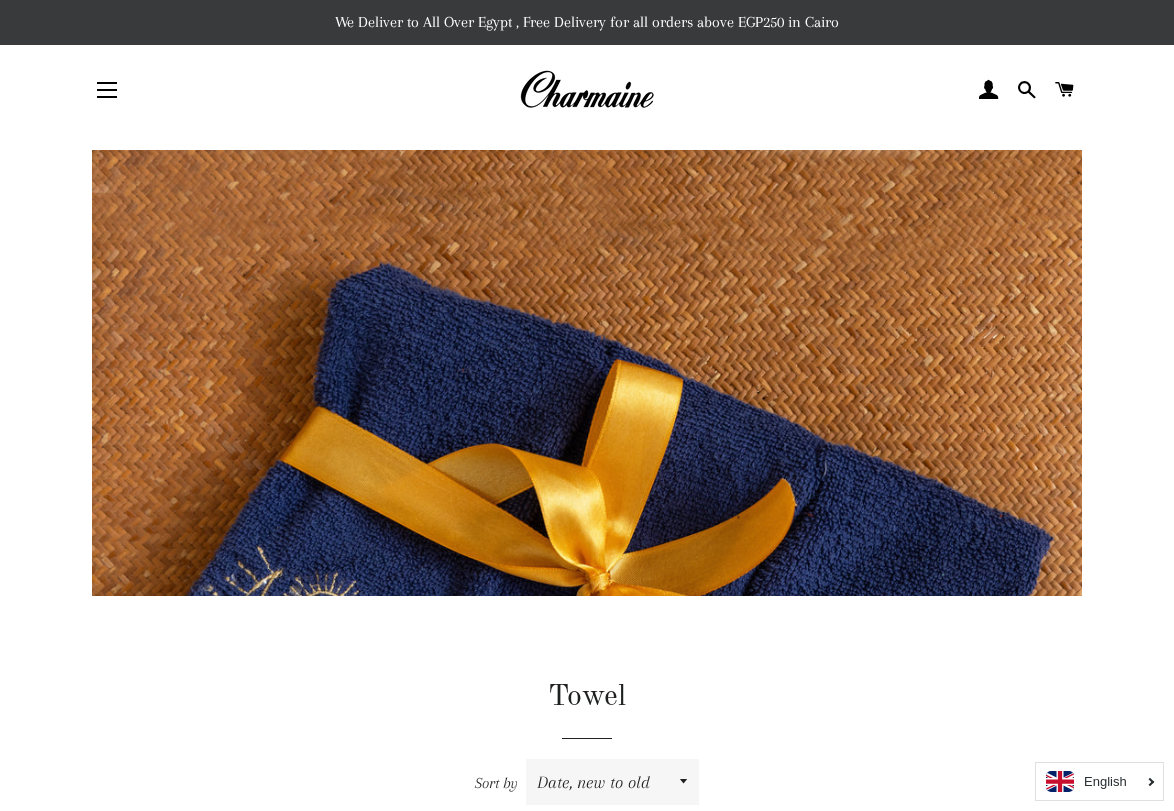scroll, scrollTop: 0, scrollLeft: 0, axis: both 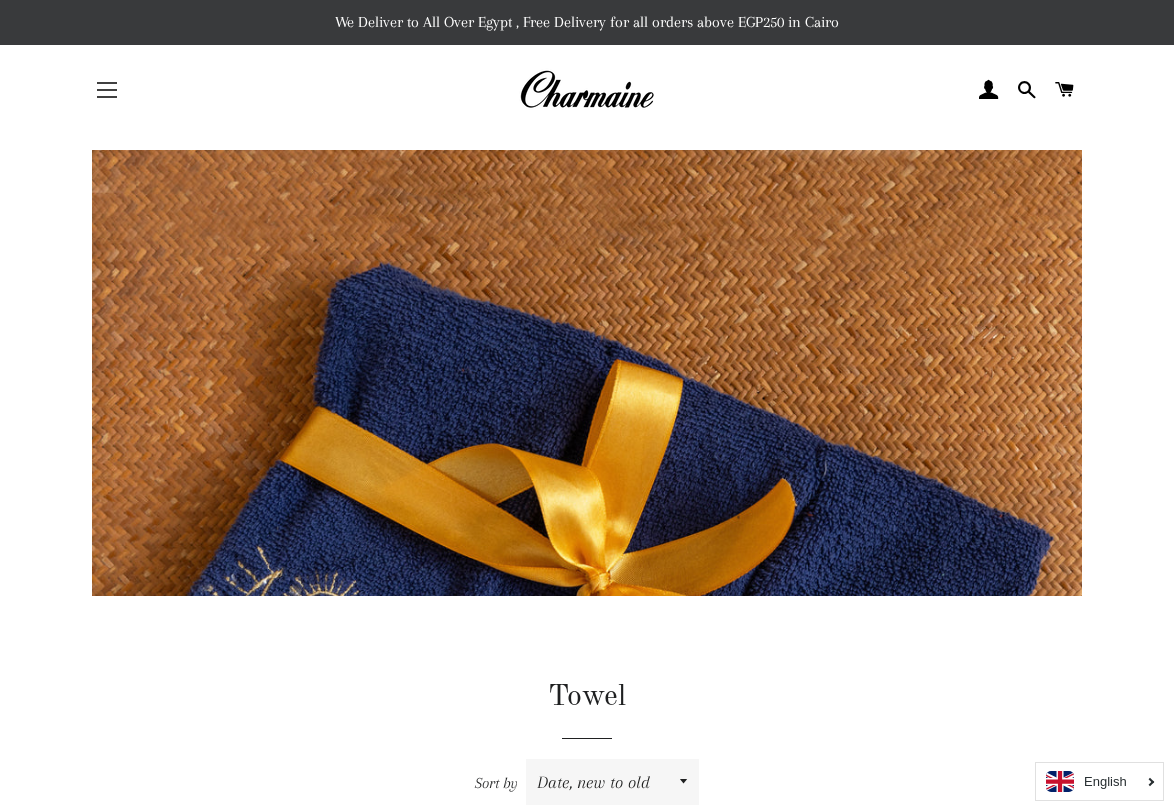click on "Site navigation" at bounding box center [107, 90] 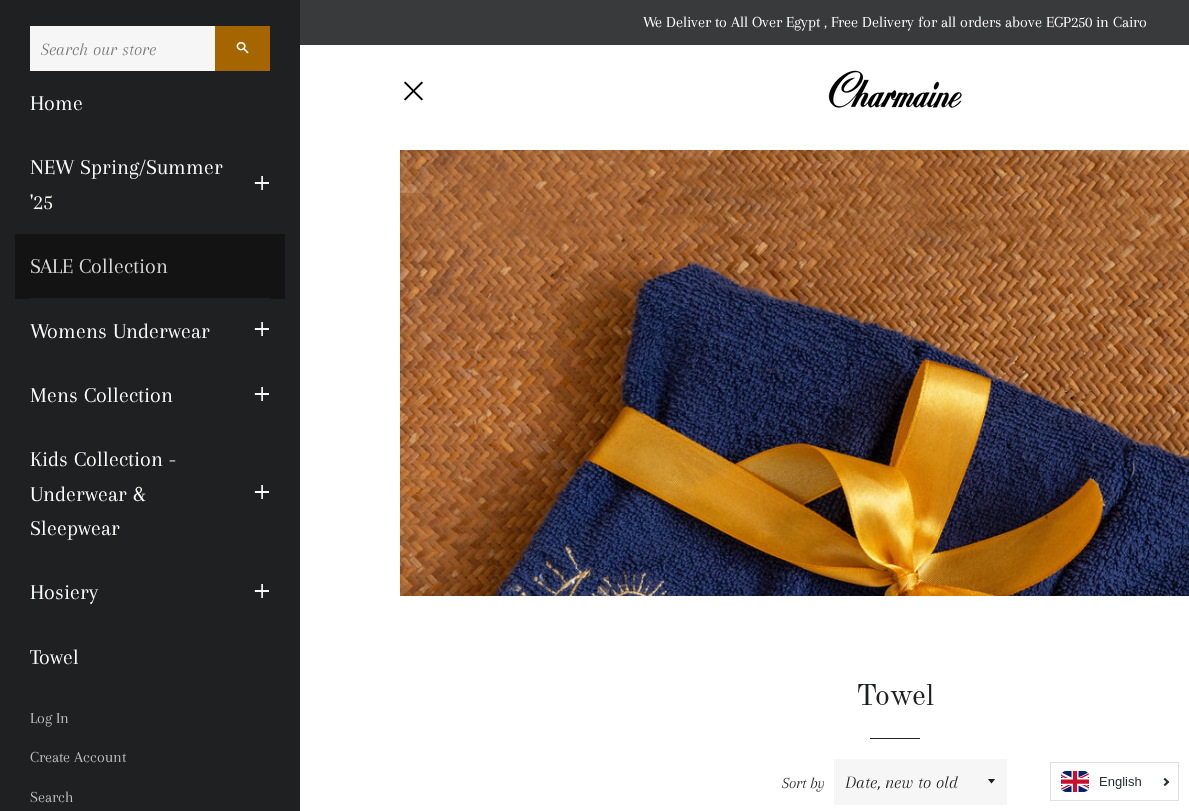 click on "SALE Collection" at bounding box center [150, 266] 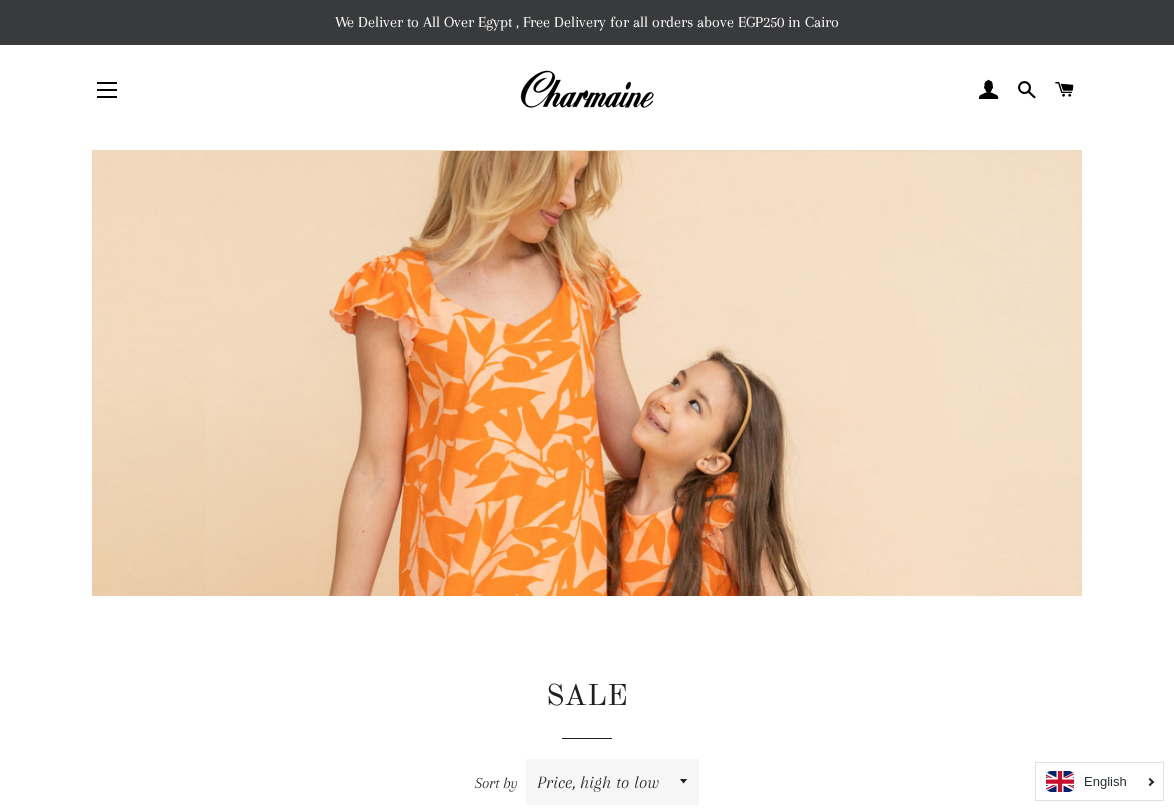 scroll, scrollTop: 0, scrollLeft: 0, axis: both 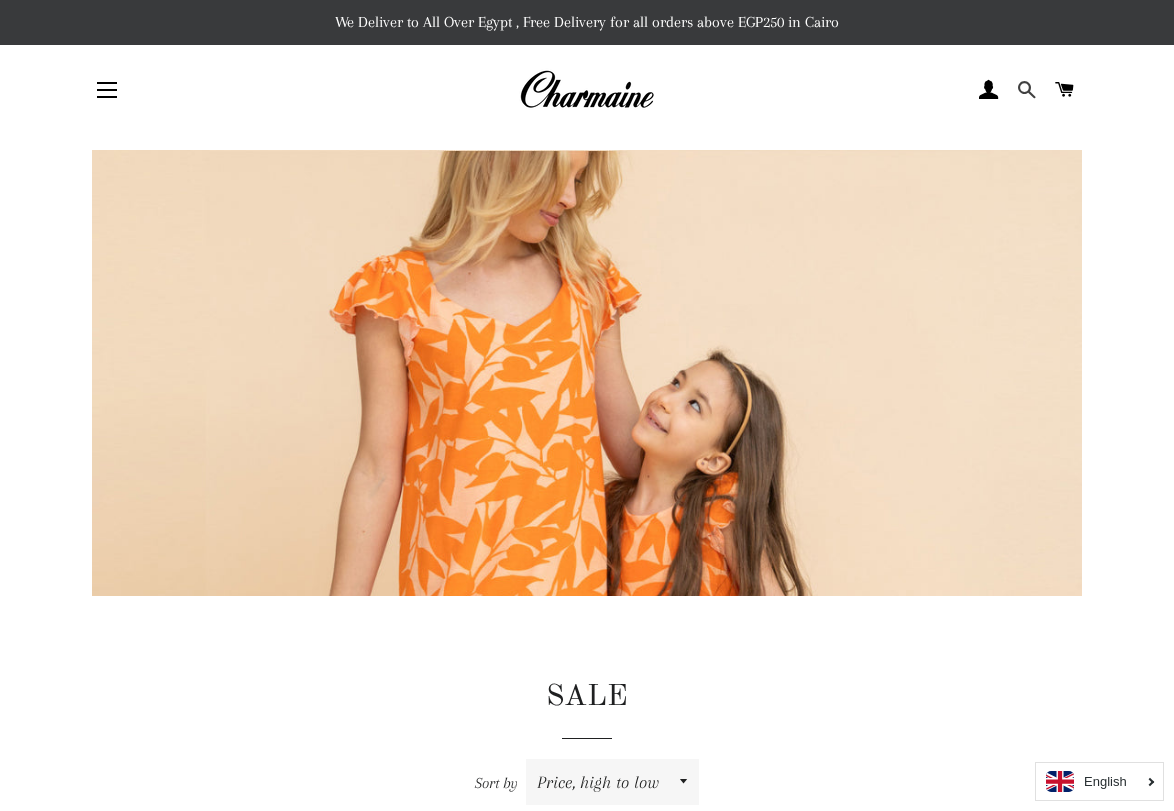 click at bounding box center (1026, 90) 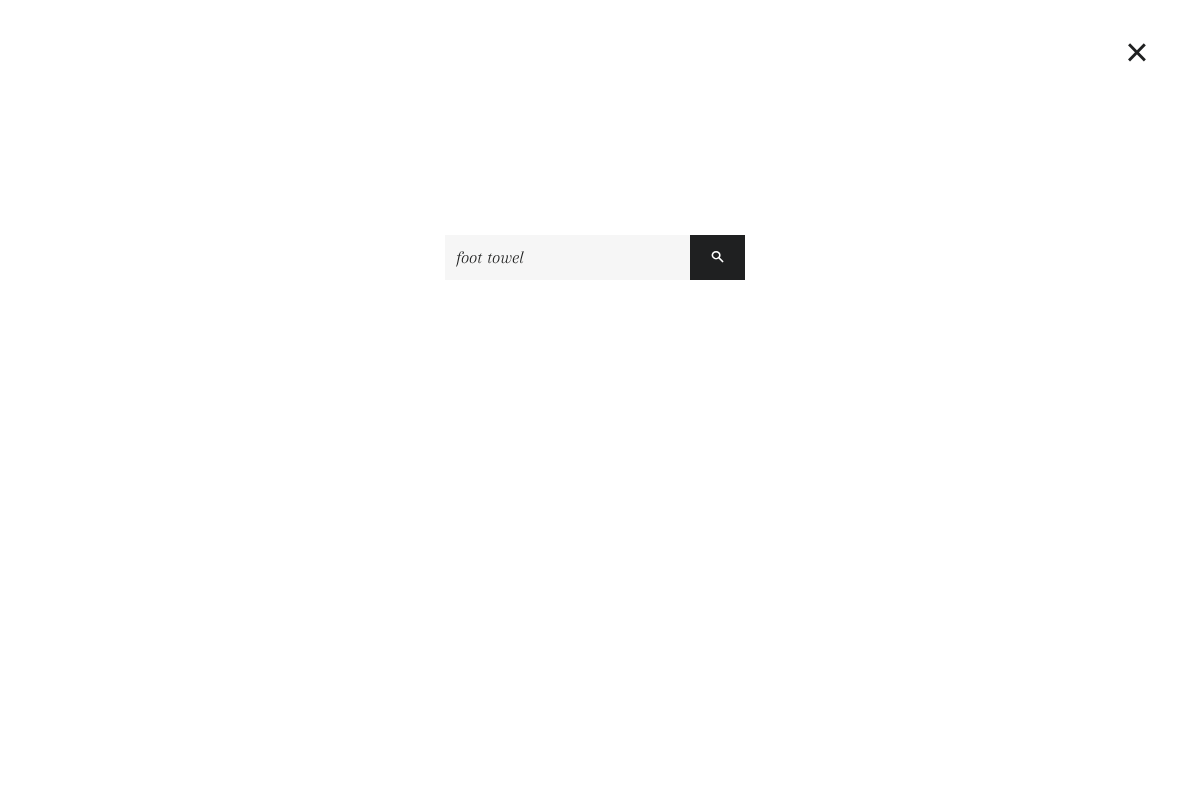type on "foot towel" 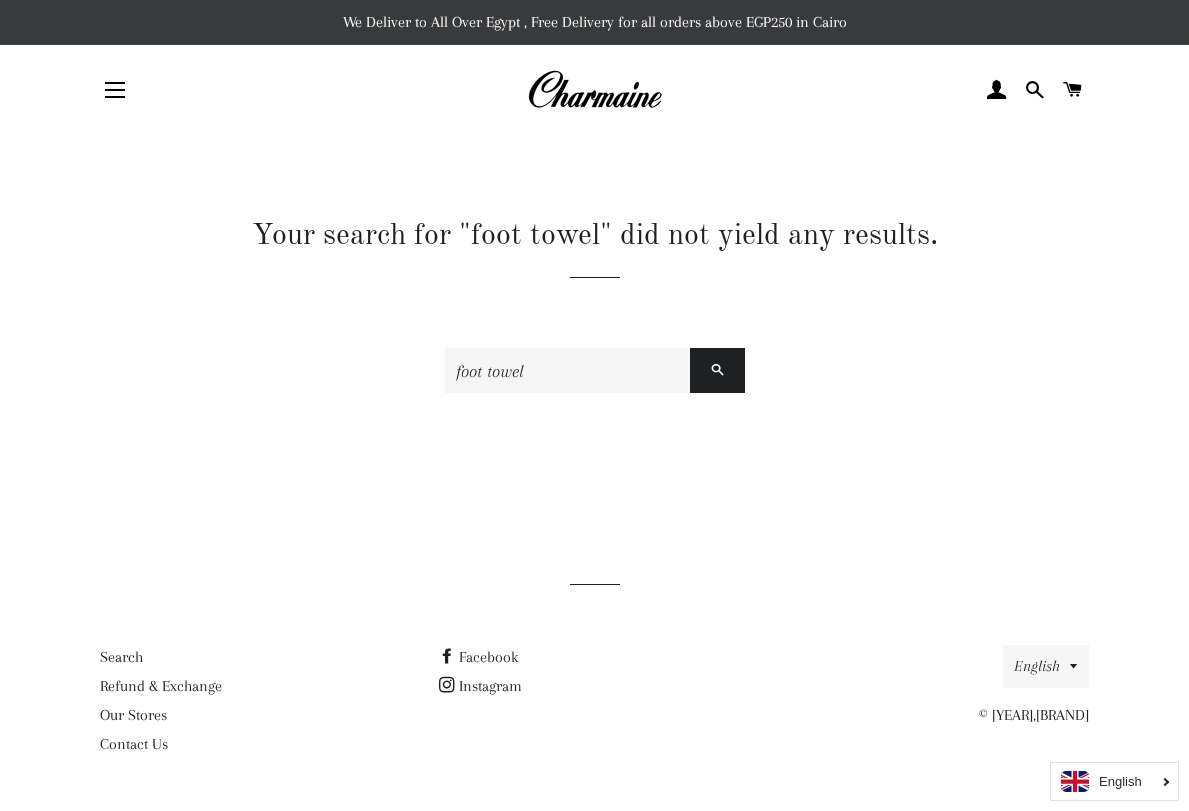 scroll, scrollTop: 0, scrollLeft: 0, axis: both 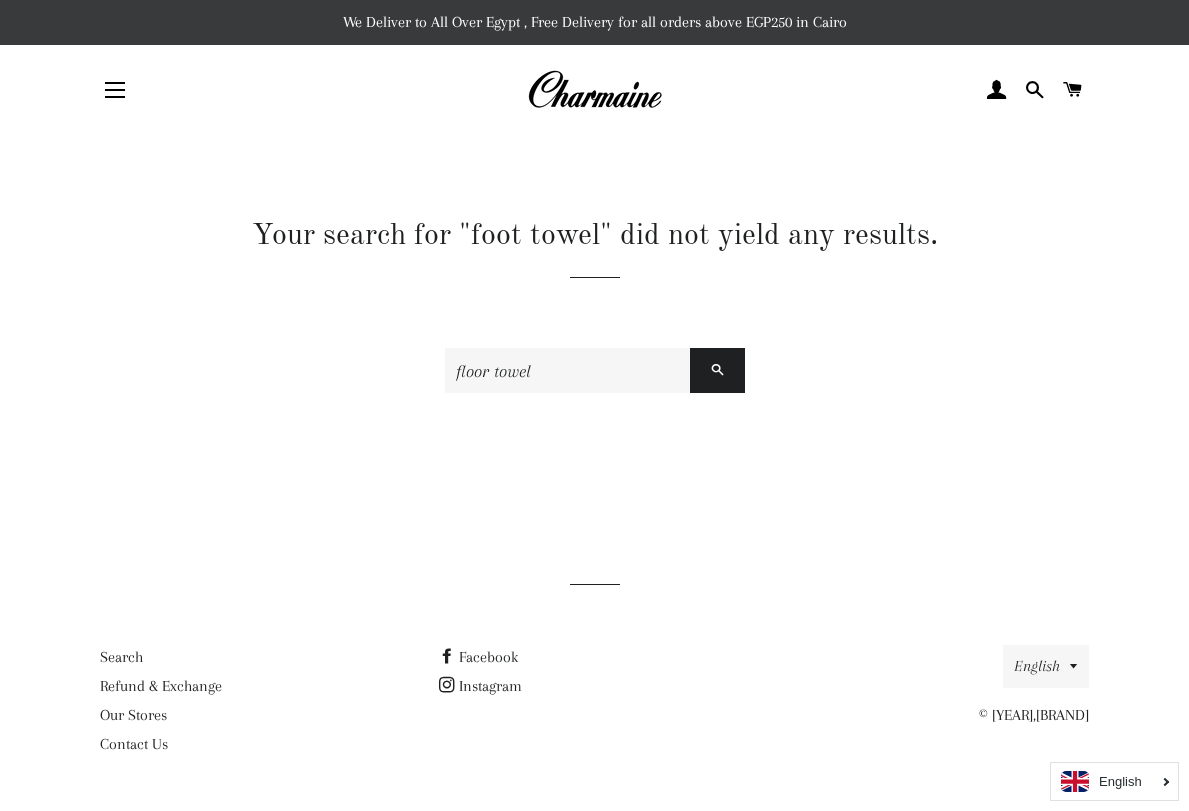 type on "floor towel" 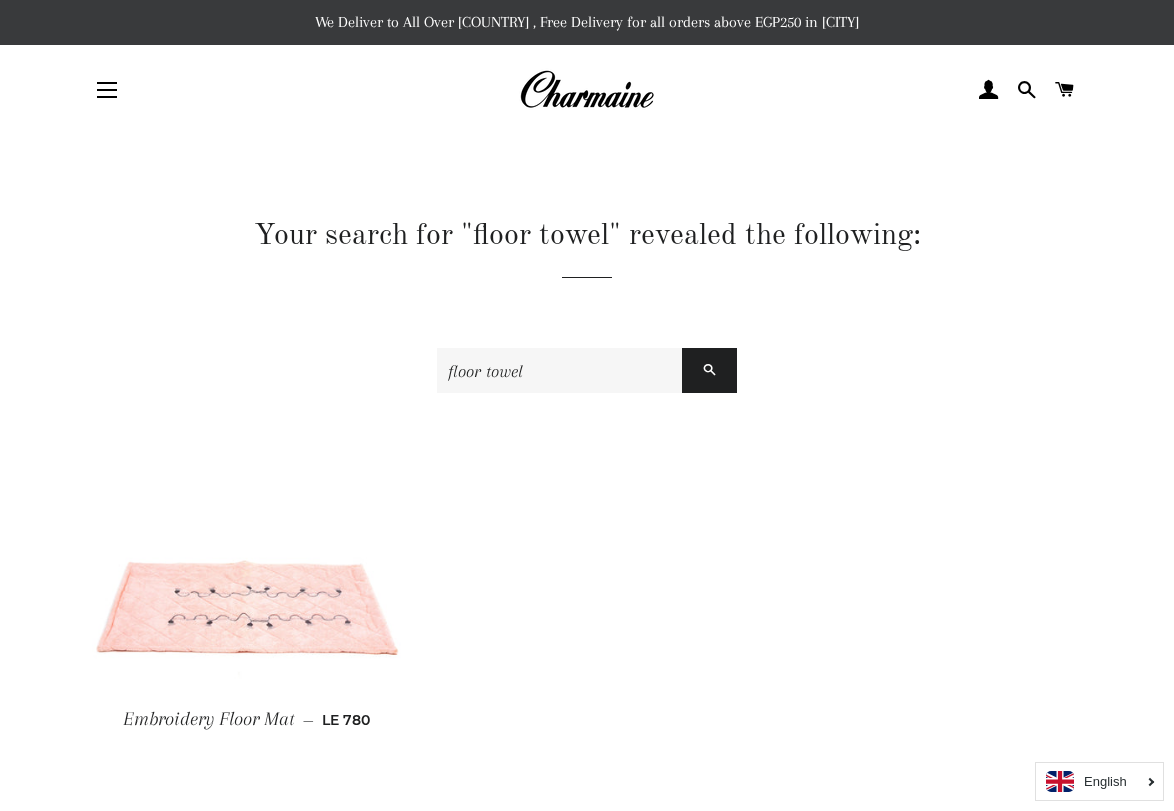 scroll, scrollTop: 0, scrollLeft: 0, axis: both 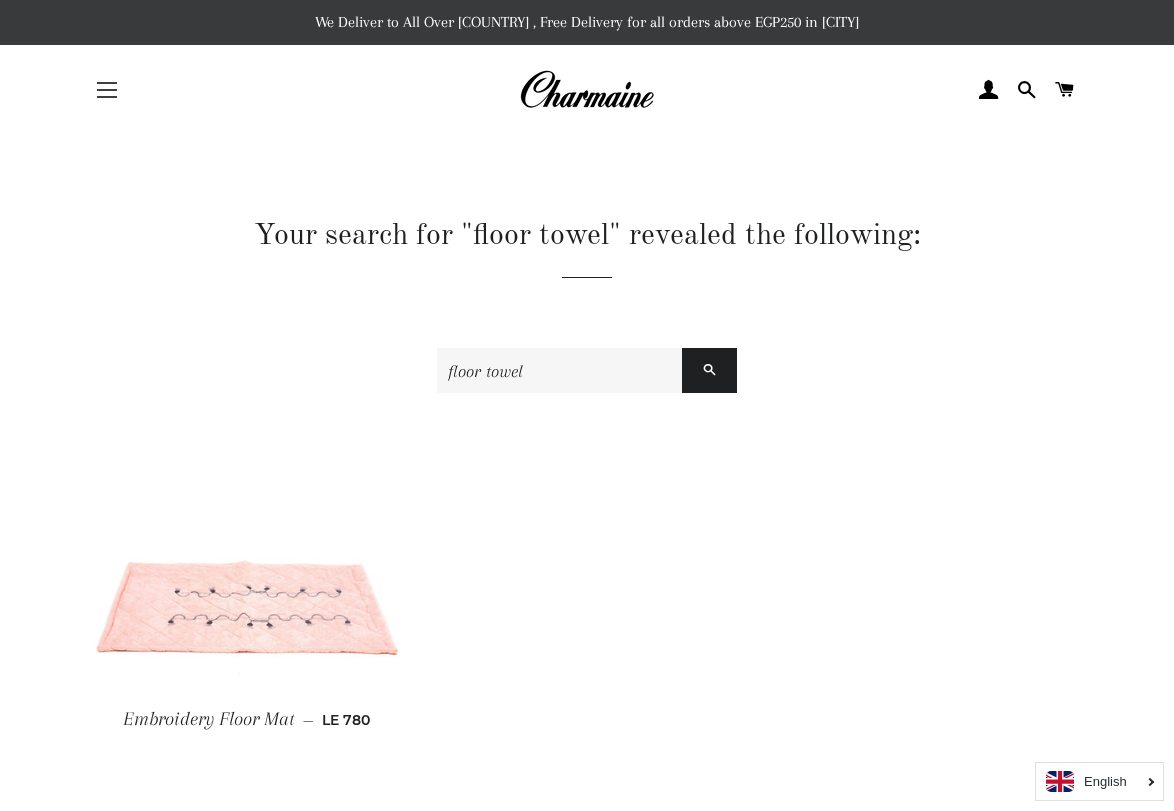 click on "Site navigation" at bounding box center [107, 90] 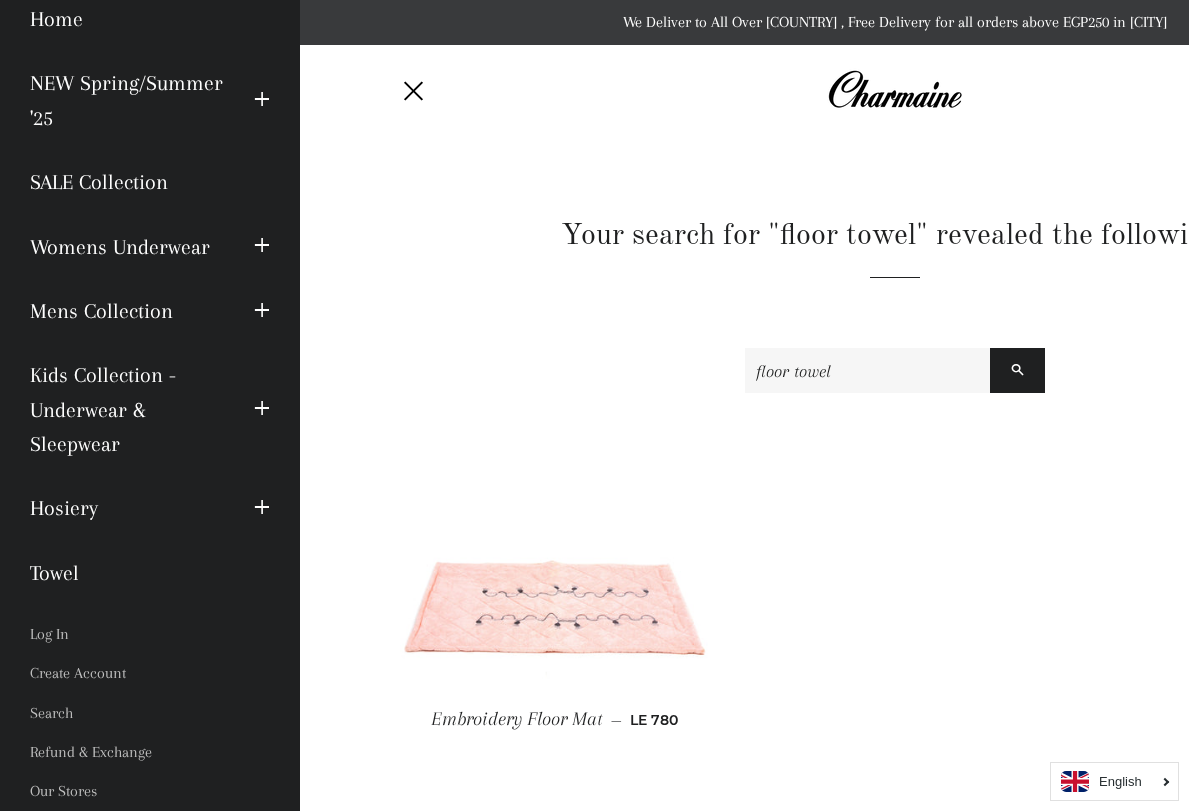 scroll, scrollTop: 123, scrollLeft: 0, axis: vertical 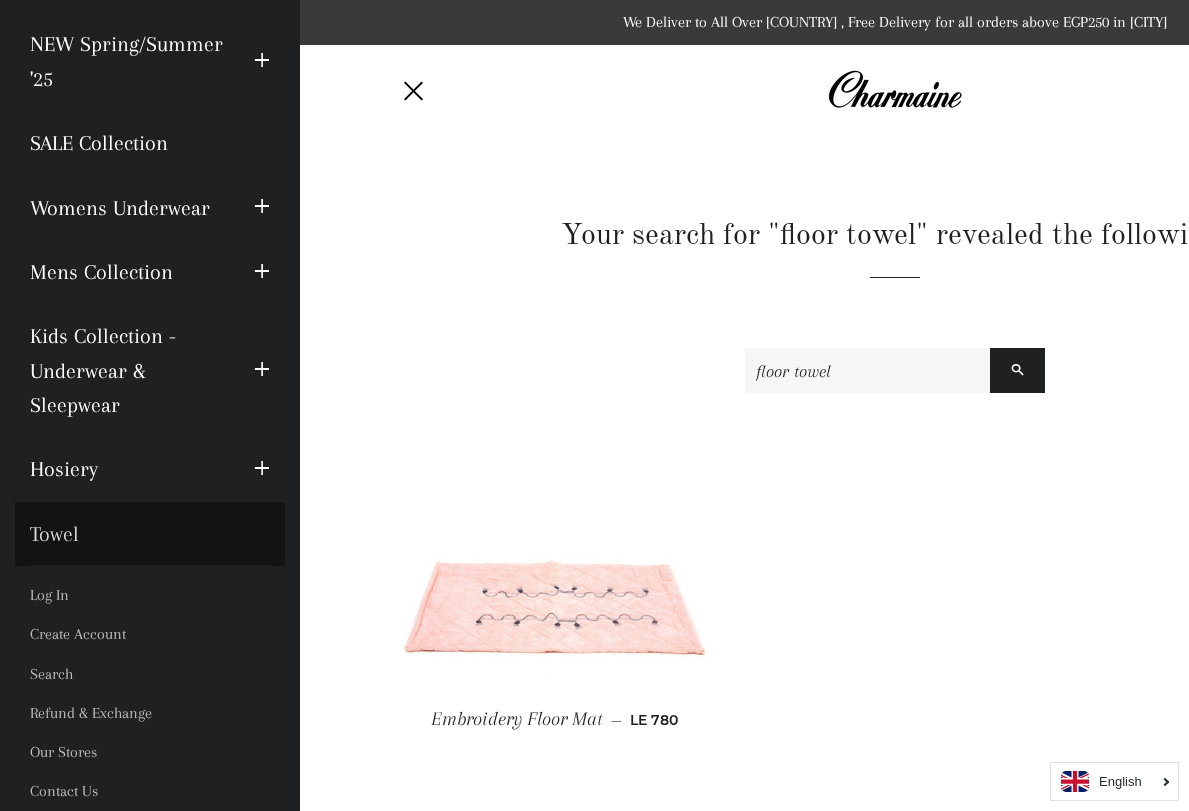click on "Towel" at bounding box center [150, 534] 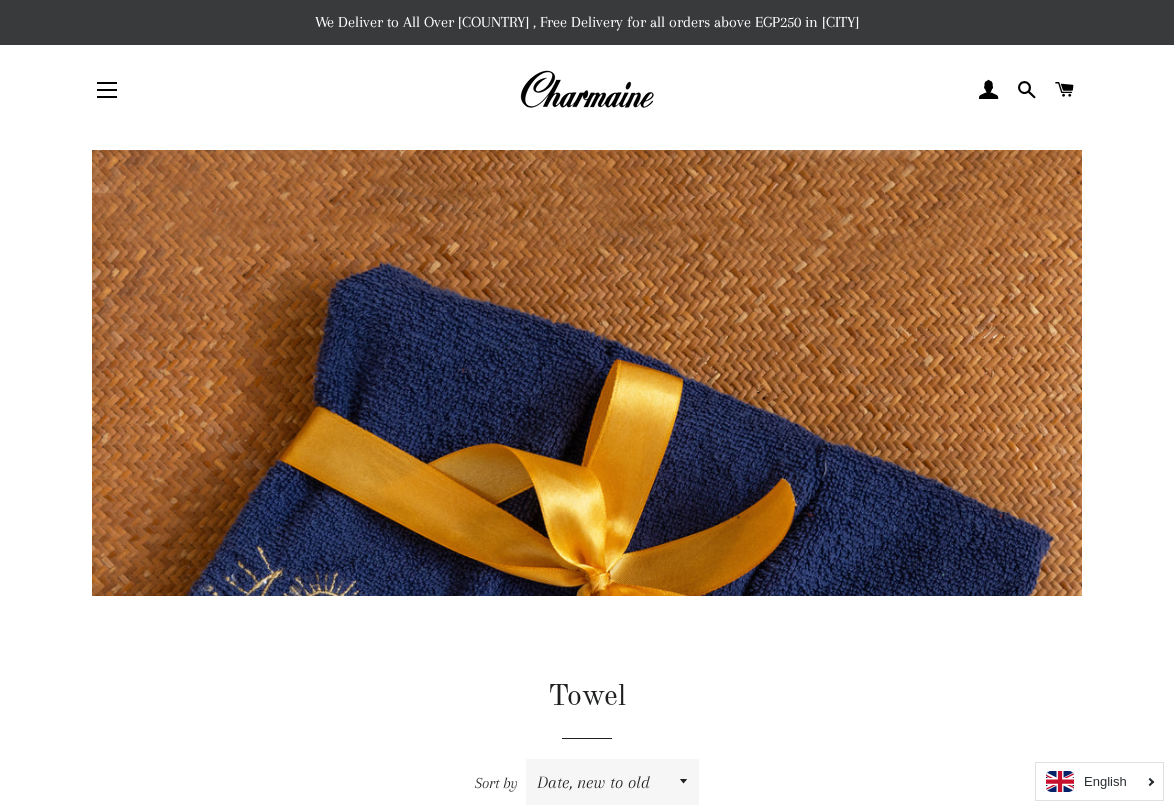 scroll, scrollTop: 0, scrollLeft: 0, axis: both 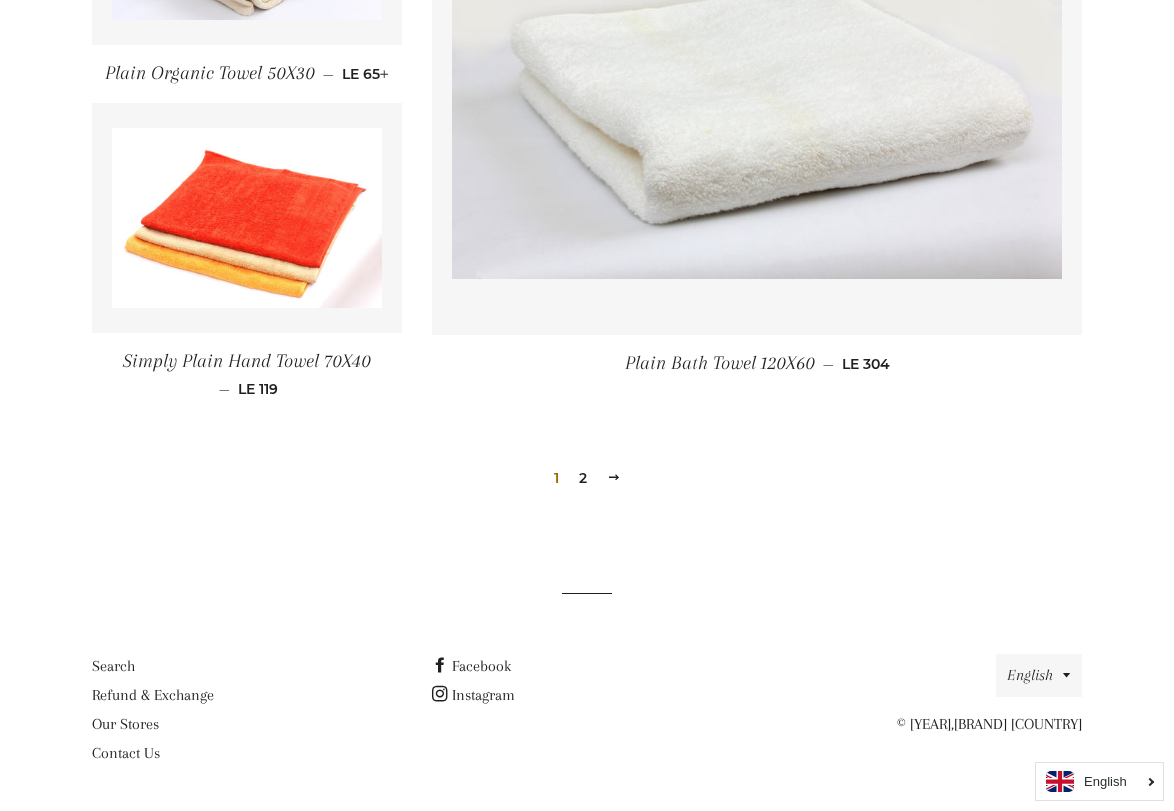 click on "2" at bounding box center [583, 478] 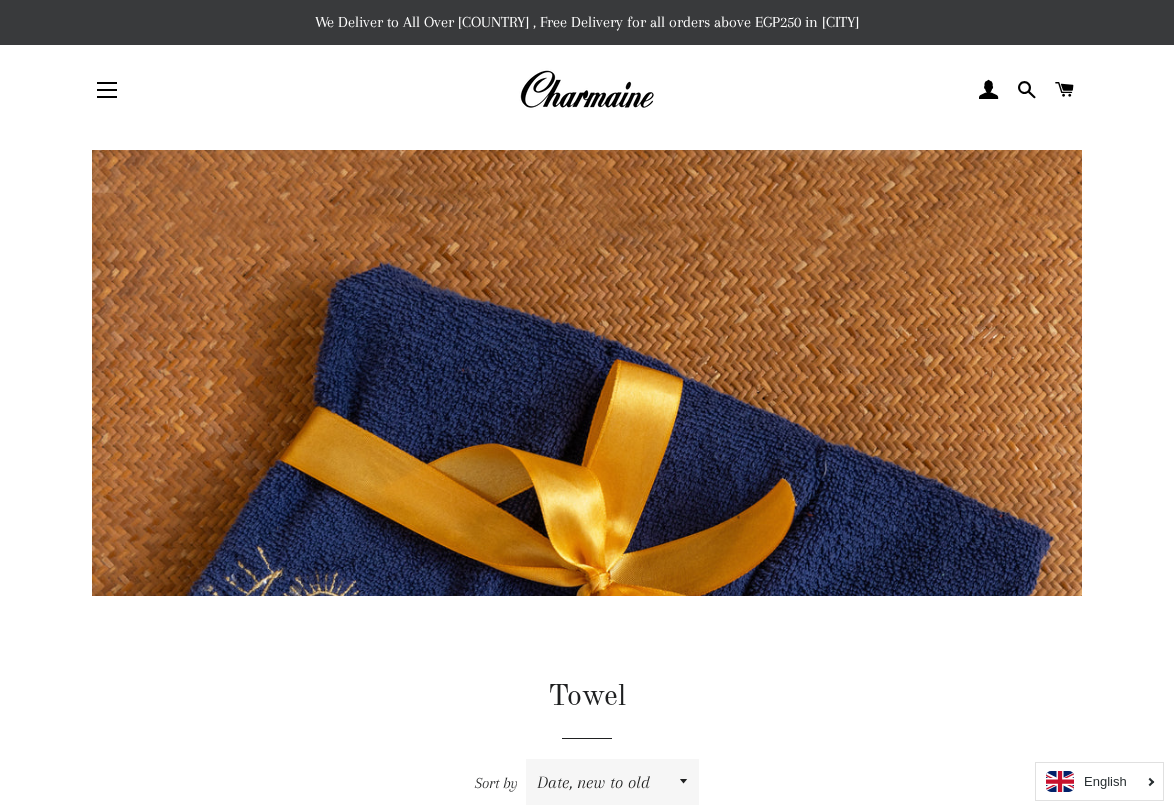 scroll, scrollTop: 0, scrollLeft: 0, axis: both 